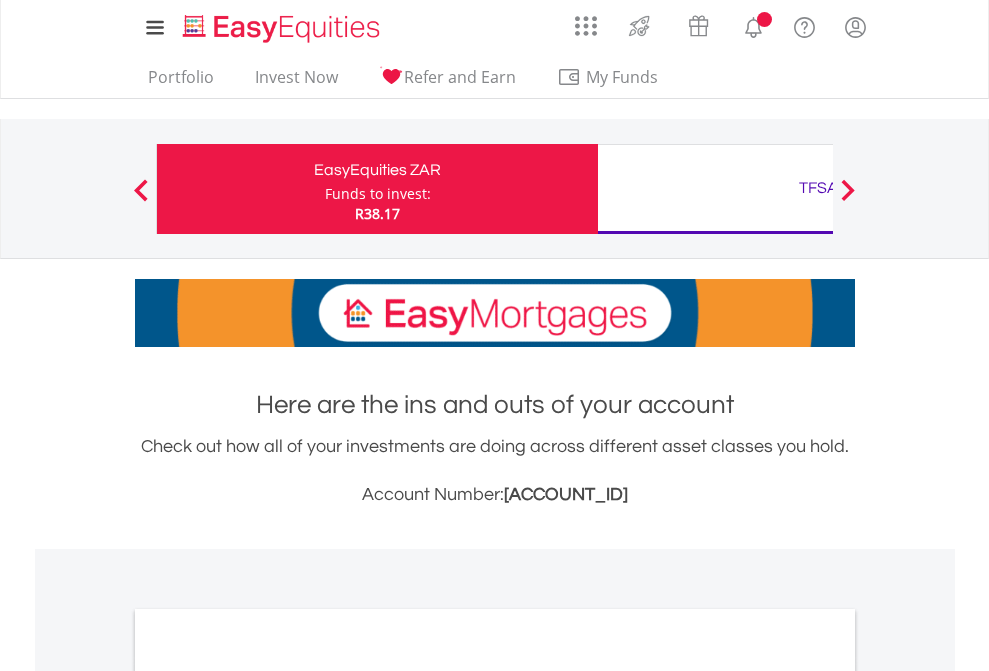 scroll, scrollTop: 0, scrollLeft: 0, axis: both 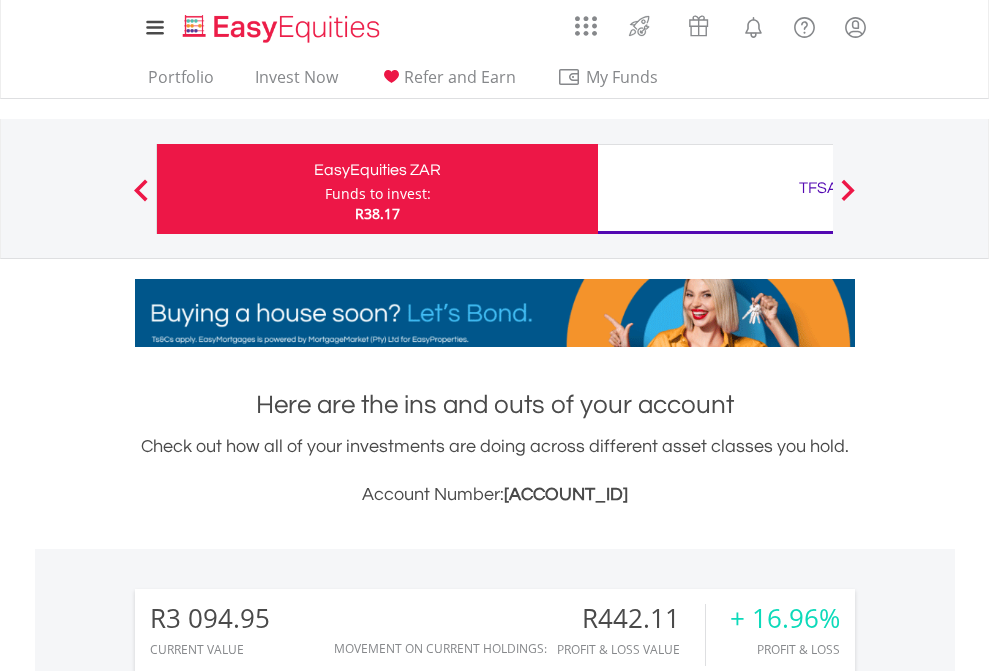 click on "Funds to invest:" at bounding box center [378, 194] 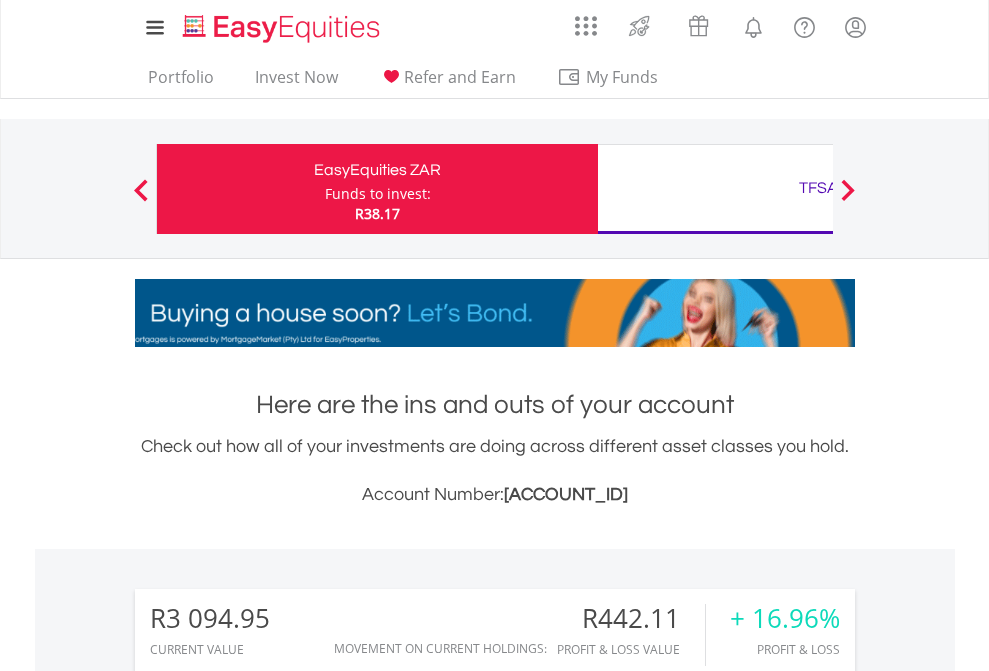 scroll, scrollTop: 999808, scrollLeft: 999687, axis: both 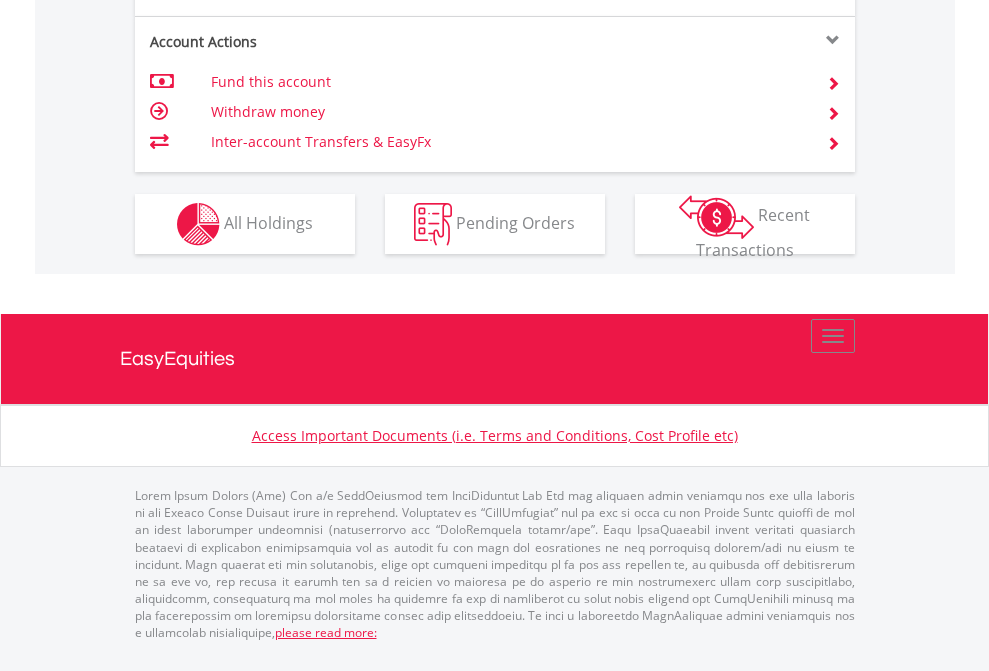 click on "Investment types" at bounding box center (706, -337) 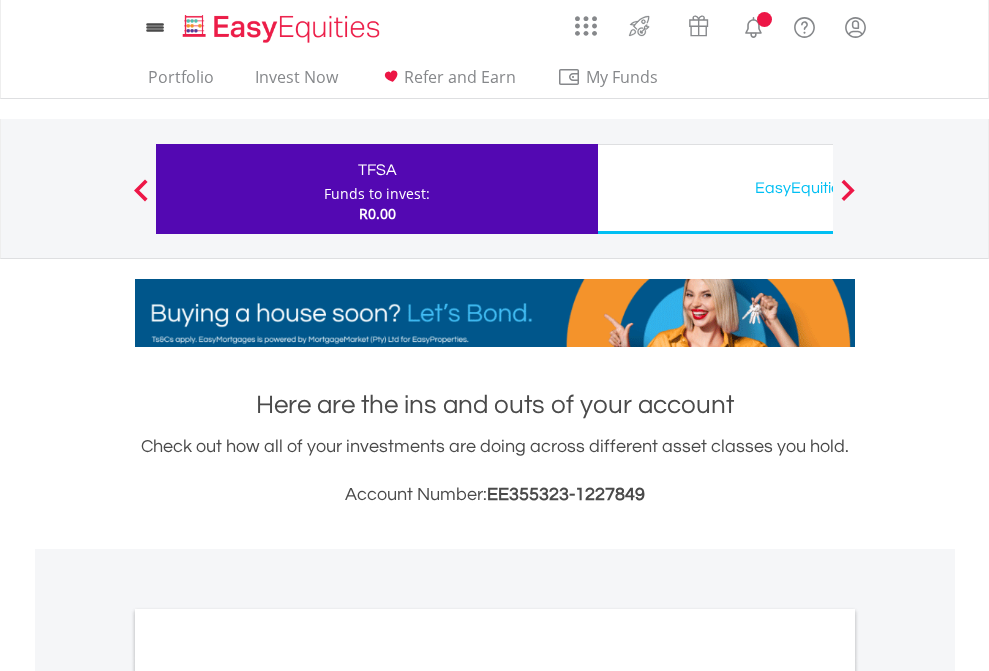 scroll, scrollTop: 0, scrollLeft: 0, axis: both 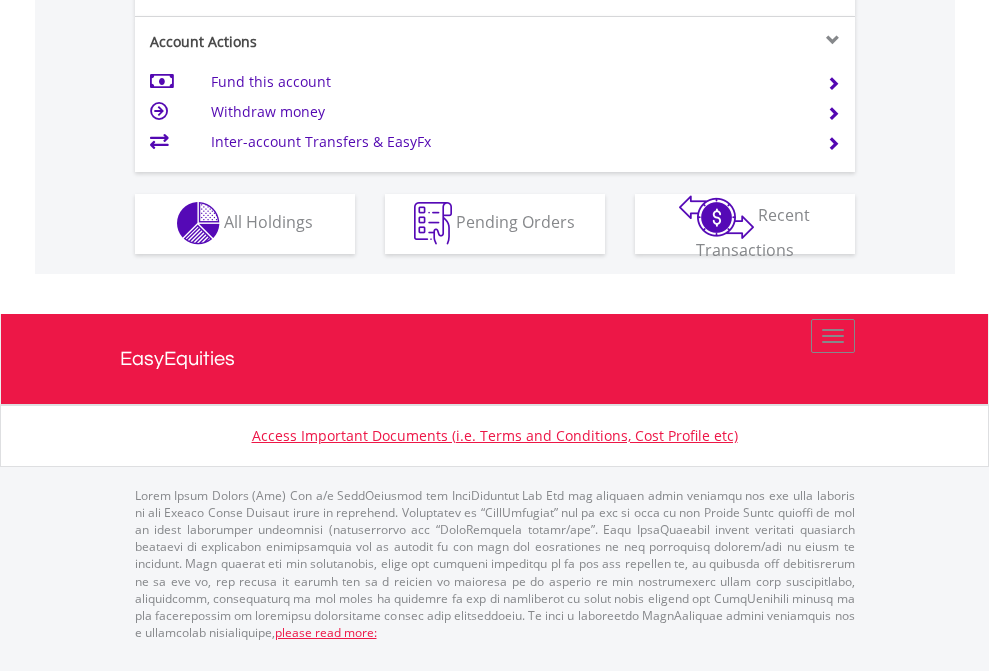 click on "Investment types" at bounding box center [706, -353] 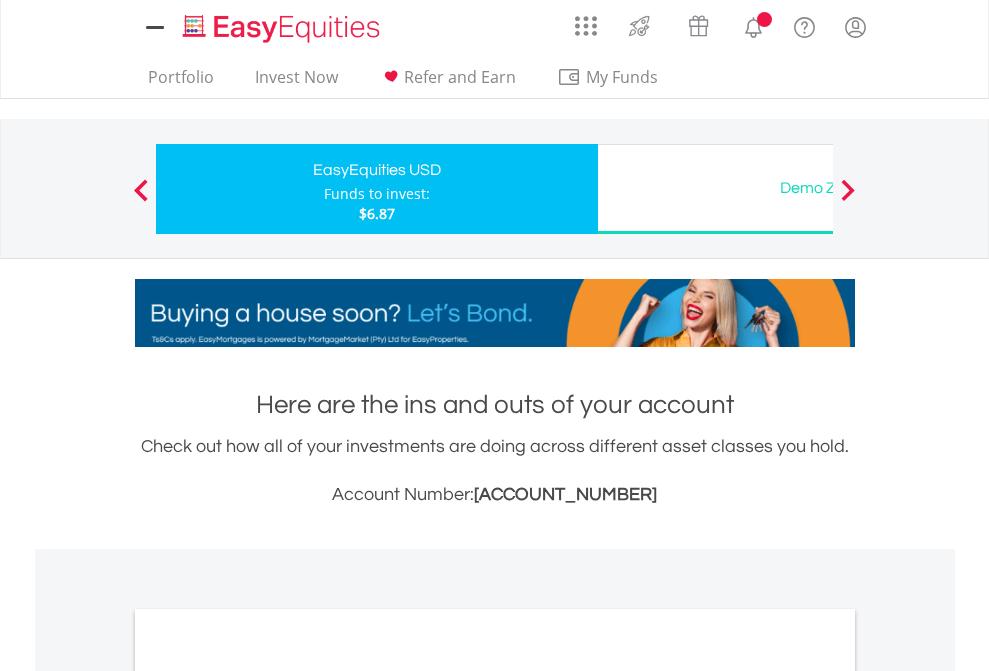 scroll, scrollTop: 0, scrollLeft: 0, axis: both 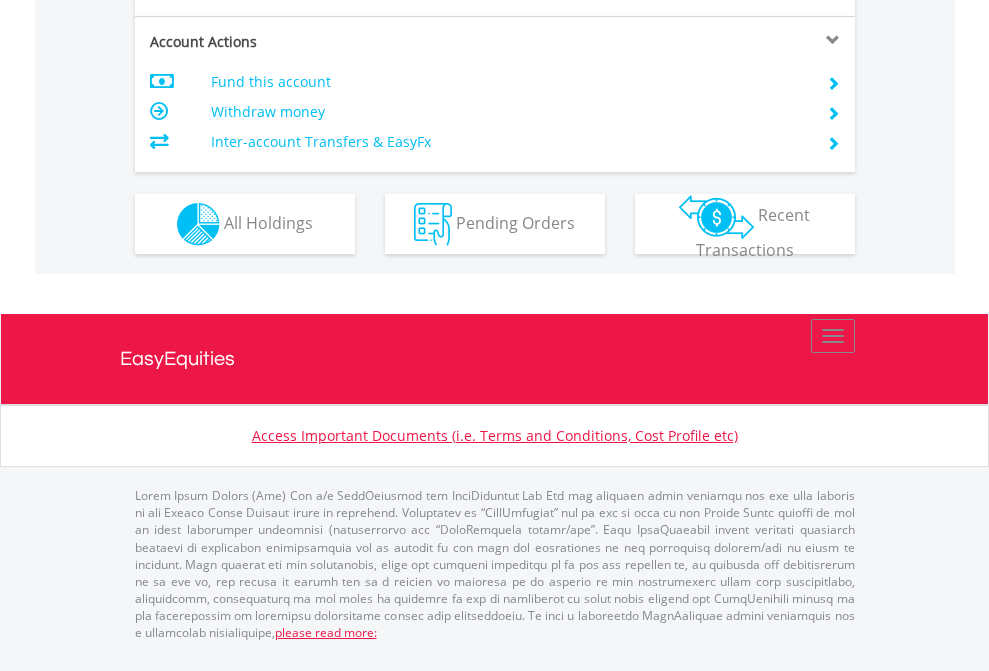 click on "Investment types" at bounding box center [706, -337] 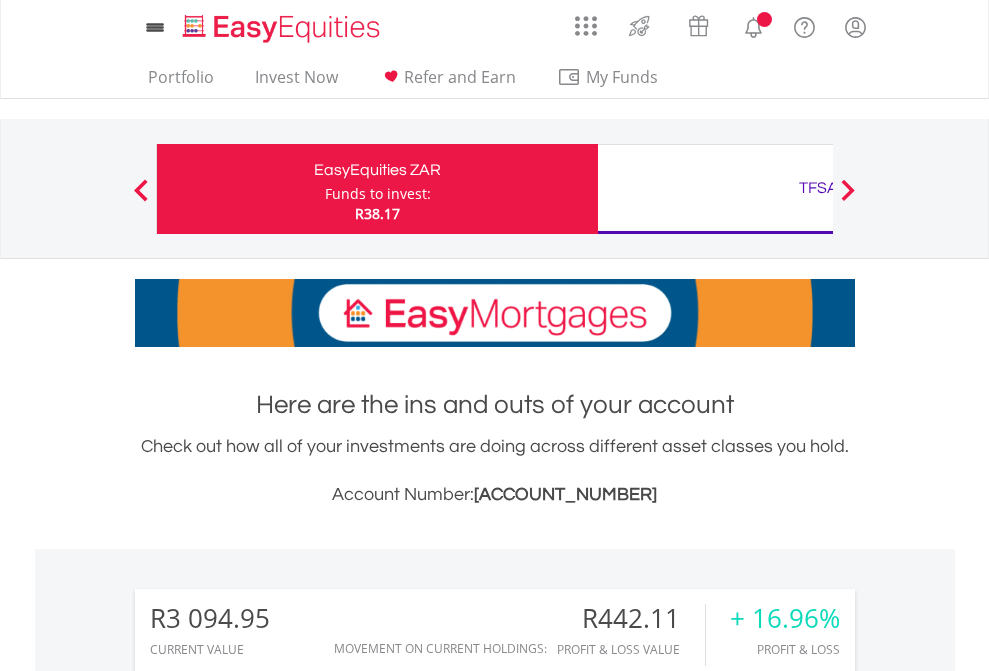 scroll, scrollTop: 0, scrollLeft: 0, axis: both 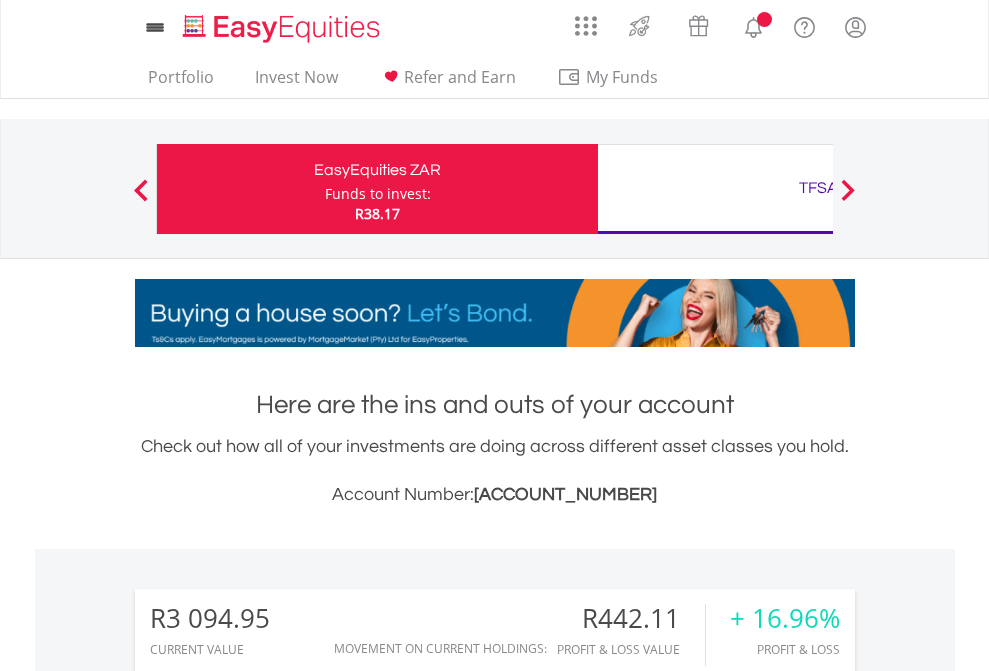 click on "All Holdings" at bounding box center [268, 1586] 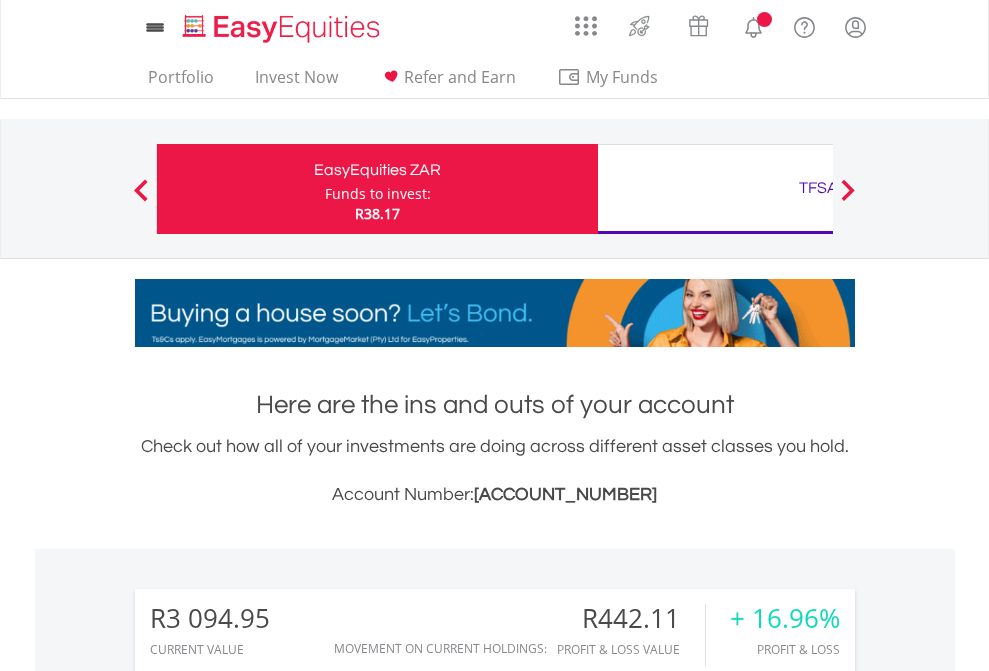 scroll, scrollTop: 999808, scrollLeft: 999687, axis: both 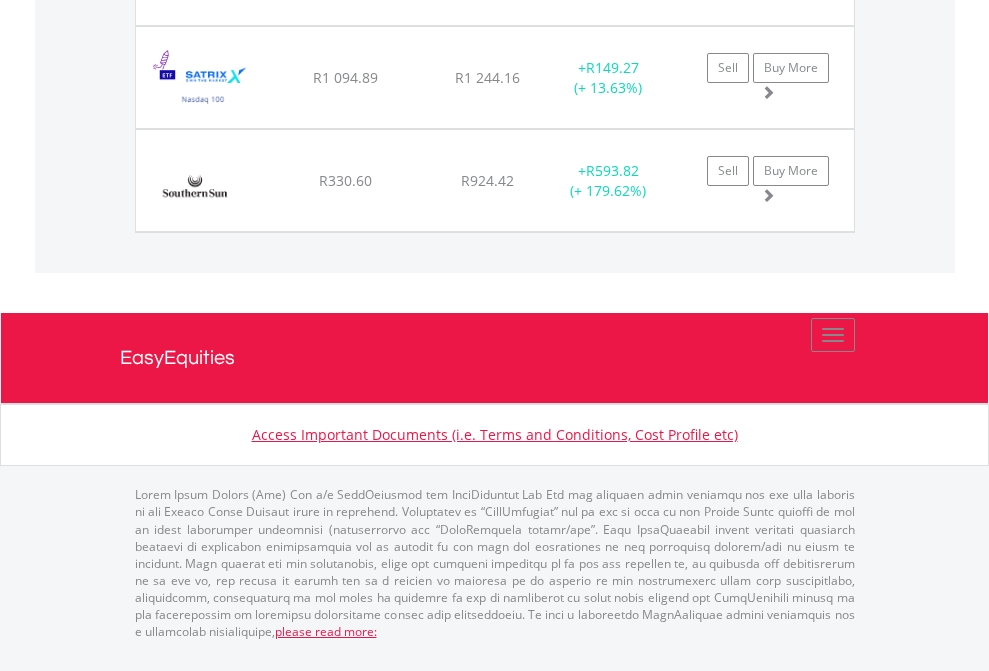click on "TFSA" at bounding box center [818, -1974] 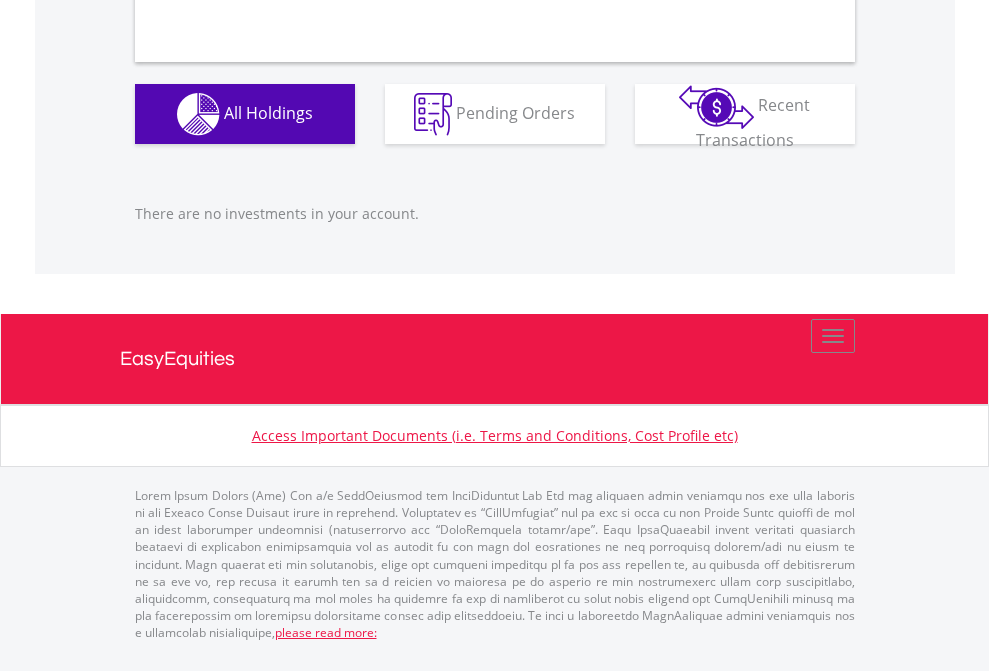 scroll, scrollTop: 1980, scrollLeft: 0, axis: vertical 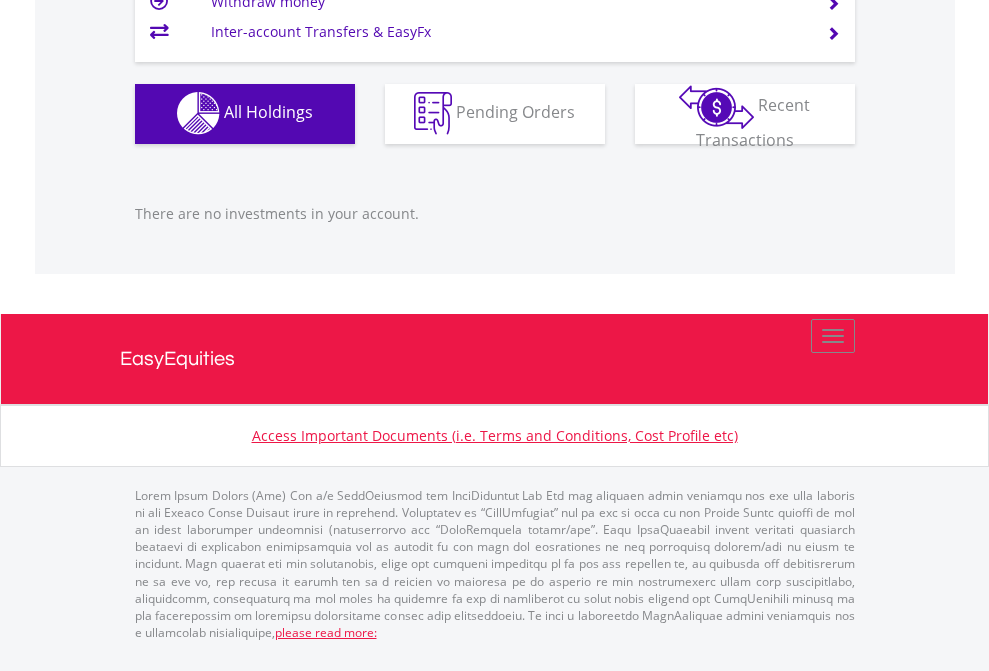 click on "EasyEquities USD" at bounding box center [818, -1142] 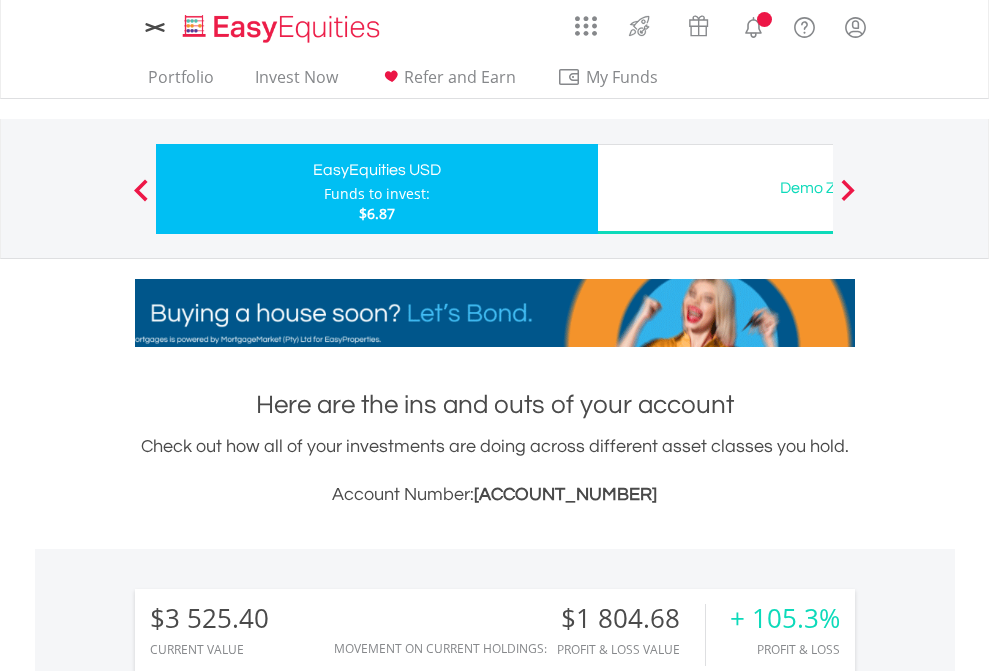 scroll, scrollTop: 0, scrollLeft: 0, axis: both 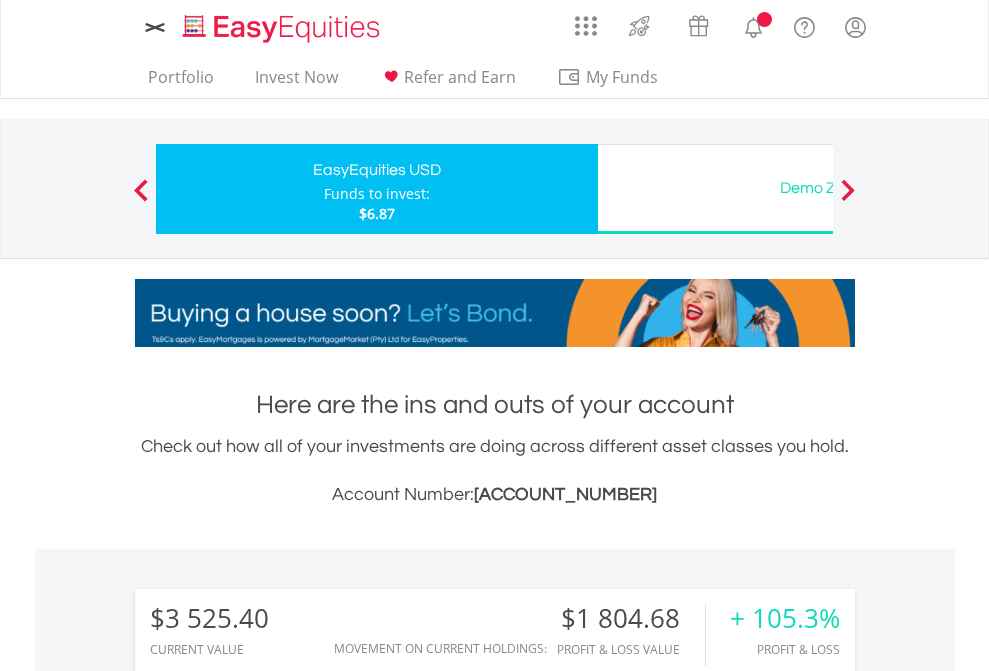 click on "All Holdings" at bounding box center (268, 1506) 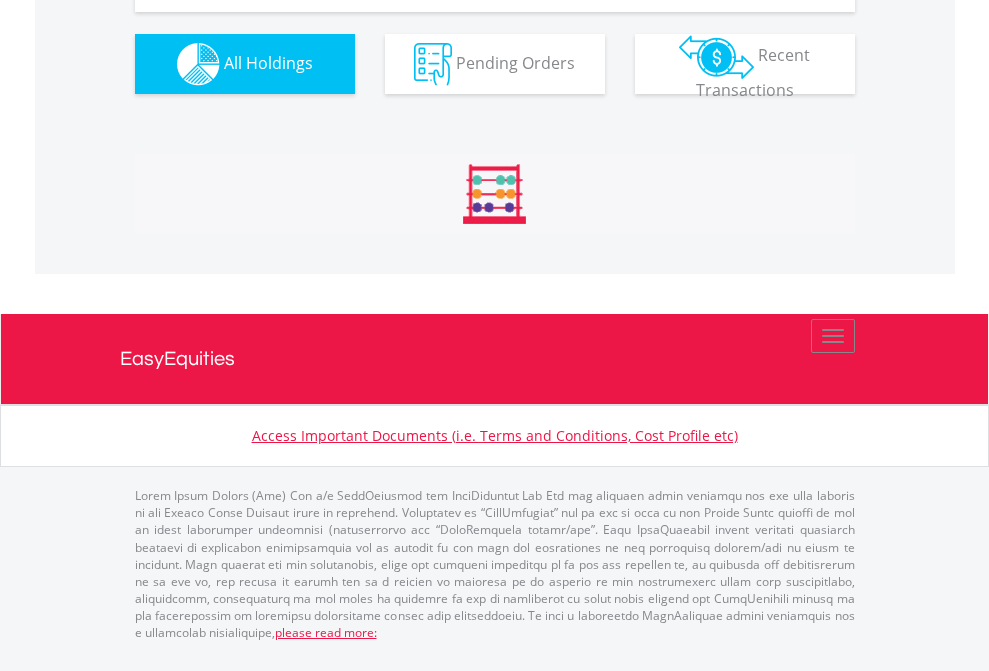 scroll, scrollTop: 2264, scrollLeft: 0, axis: vertical 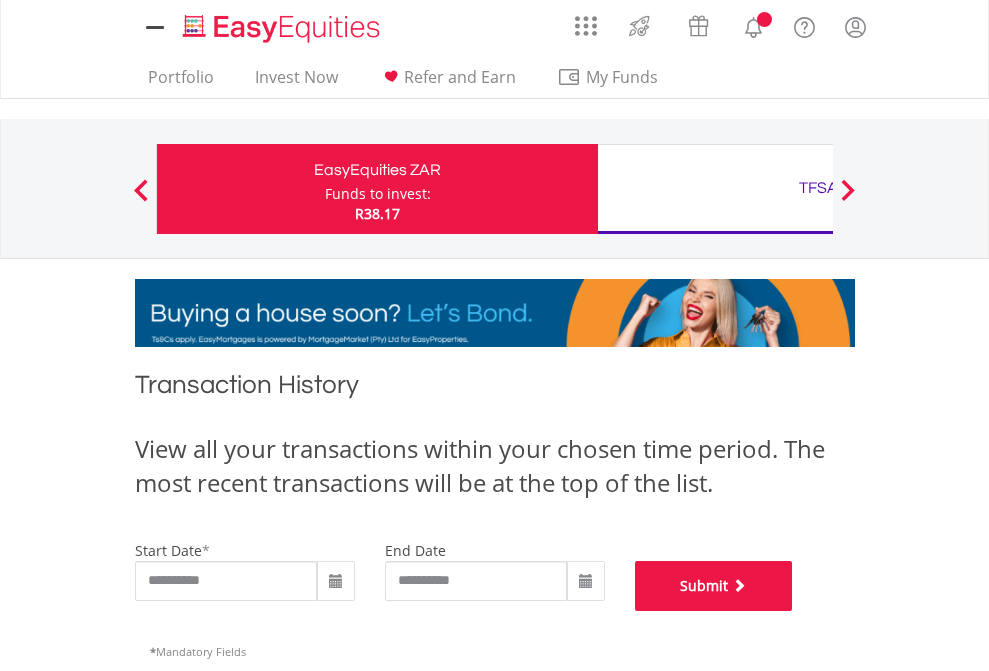 click on "Submit" at bounding box center (714, 586) 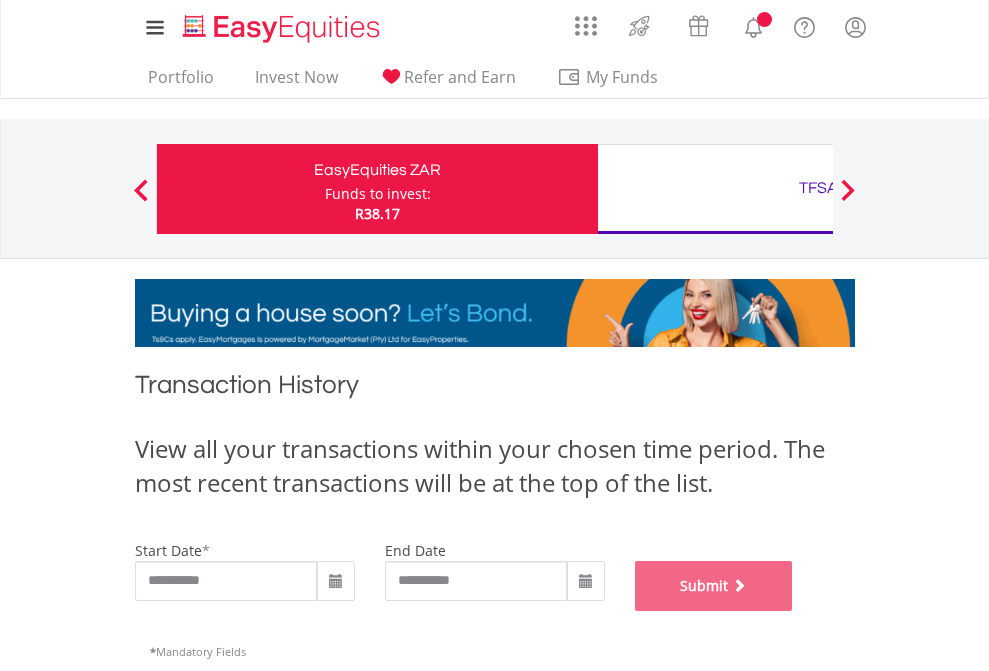 scroll, scrollTop: 811, scrollLeft: 0, axis: vertical 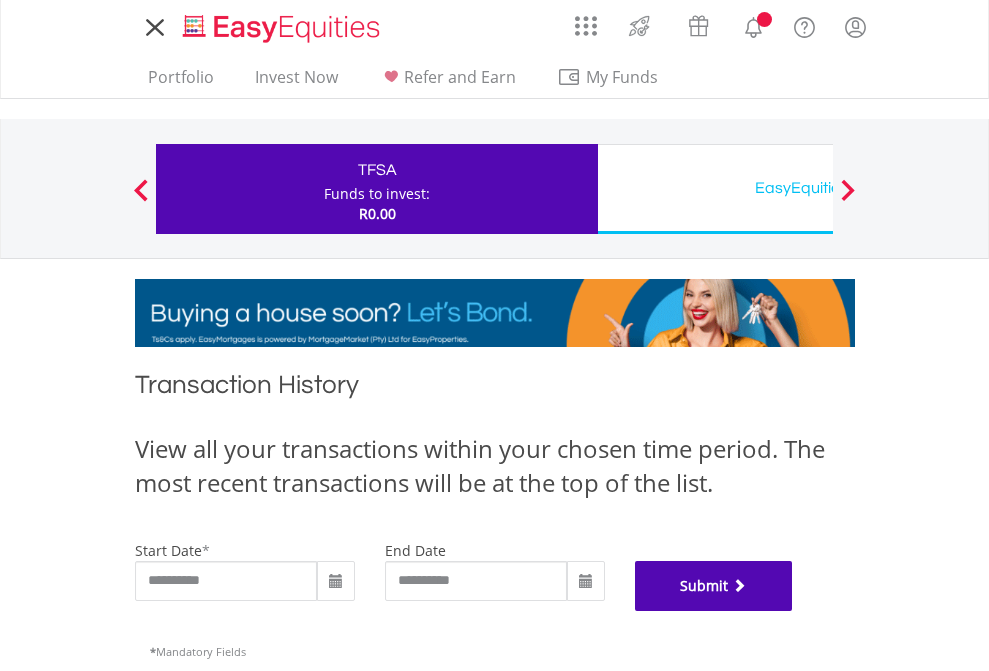 click on "Submit" at bounding box center [714, 586] 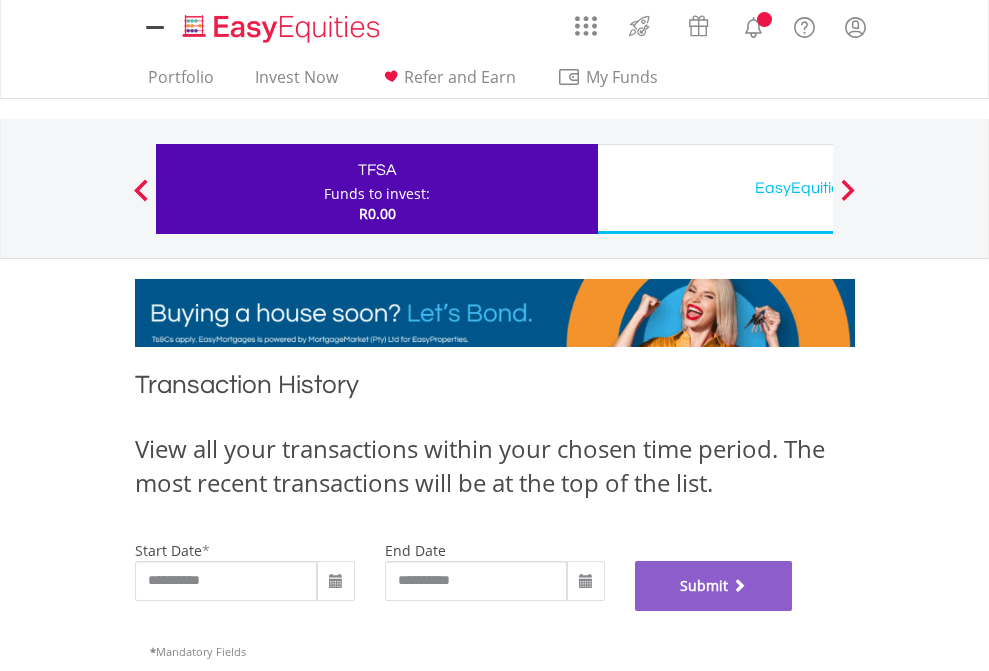 scroll, scrollTop: 811, scrollLeft: 0, axis: vertical 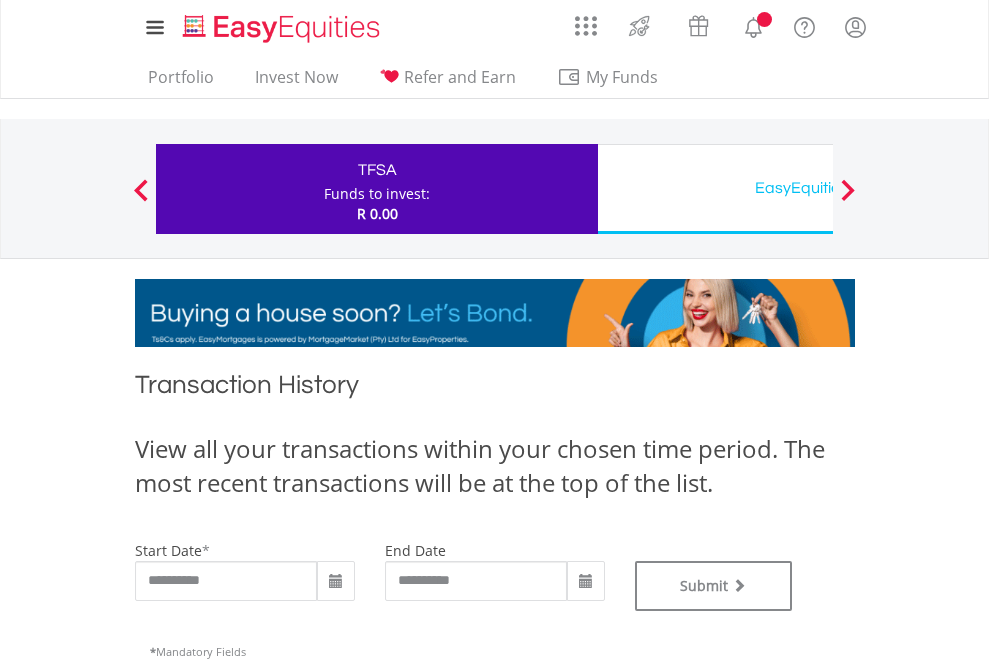 click on "EasyEquities USD" at bounding box center (818, 188) 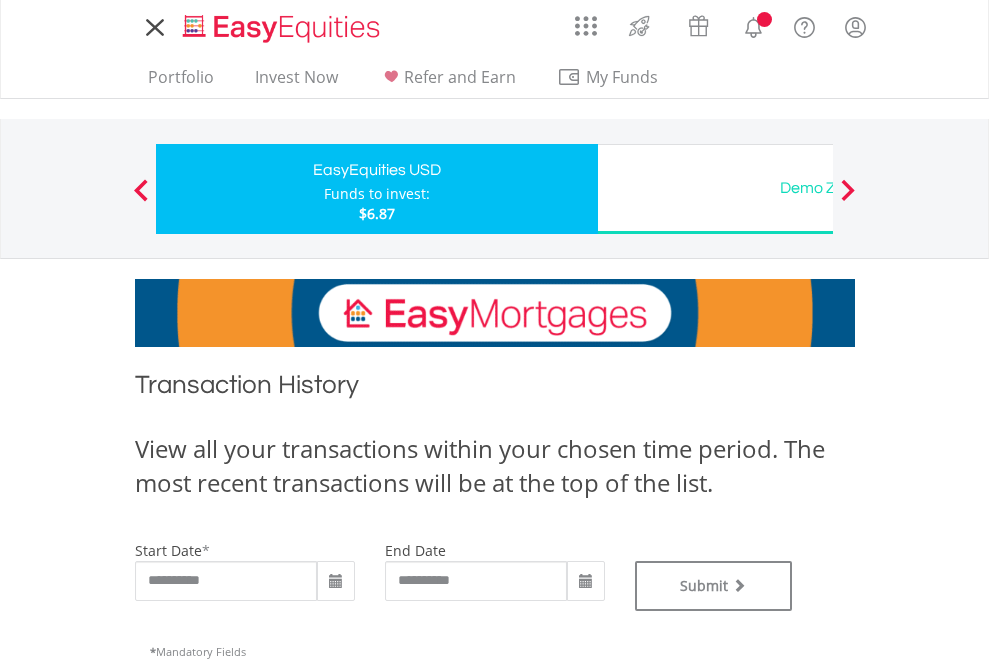 scroll, scrollTop: 0, scrollLeft: 0, axis: both 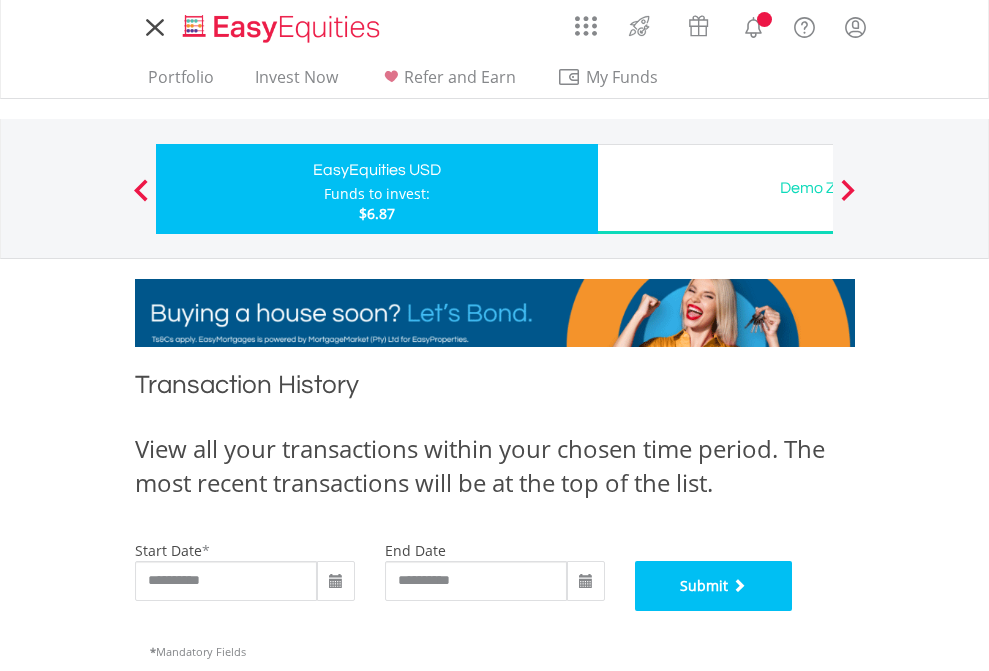 click on "Submit" at bounding box center (714, 586) 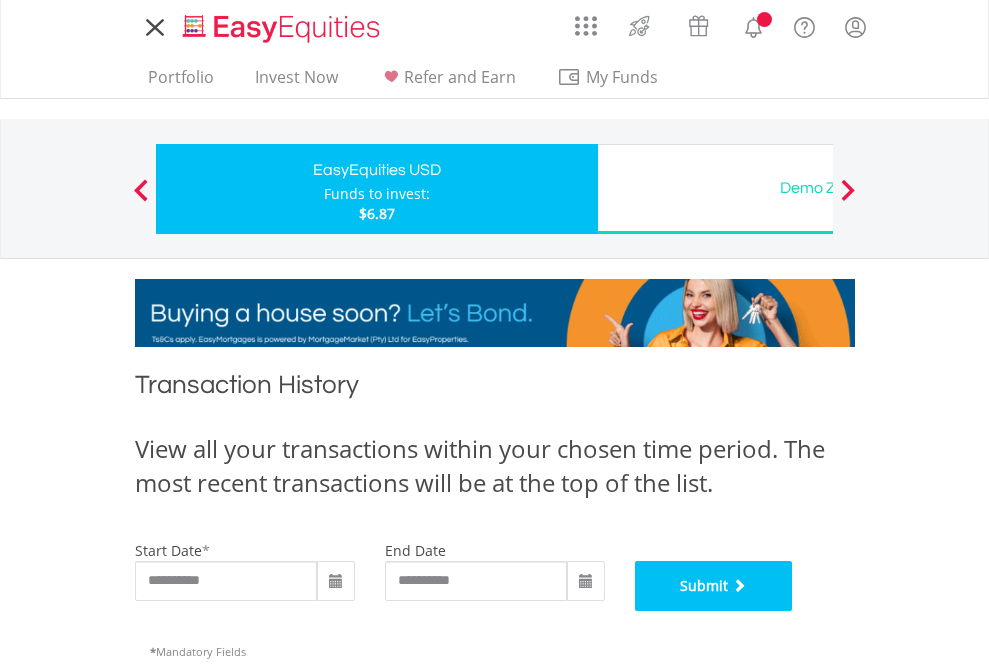 scroll, scrollTop: 811, scrollLeft: 0, axis: vertical 